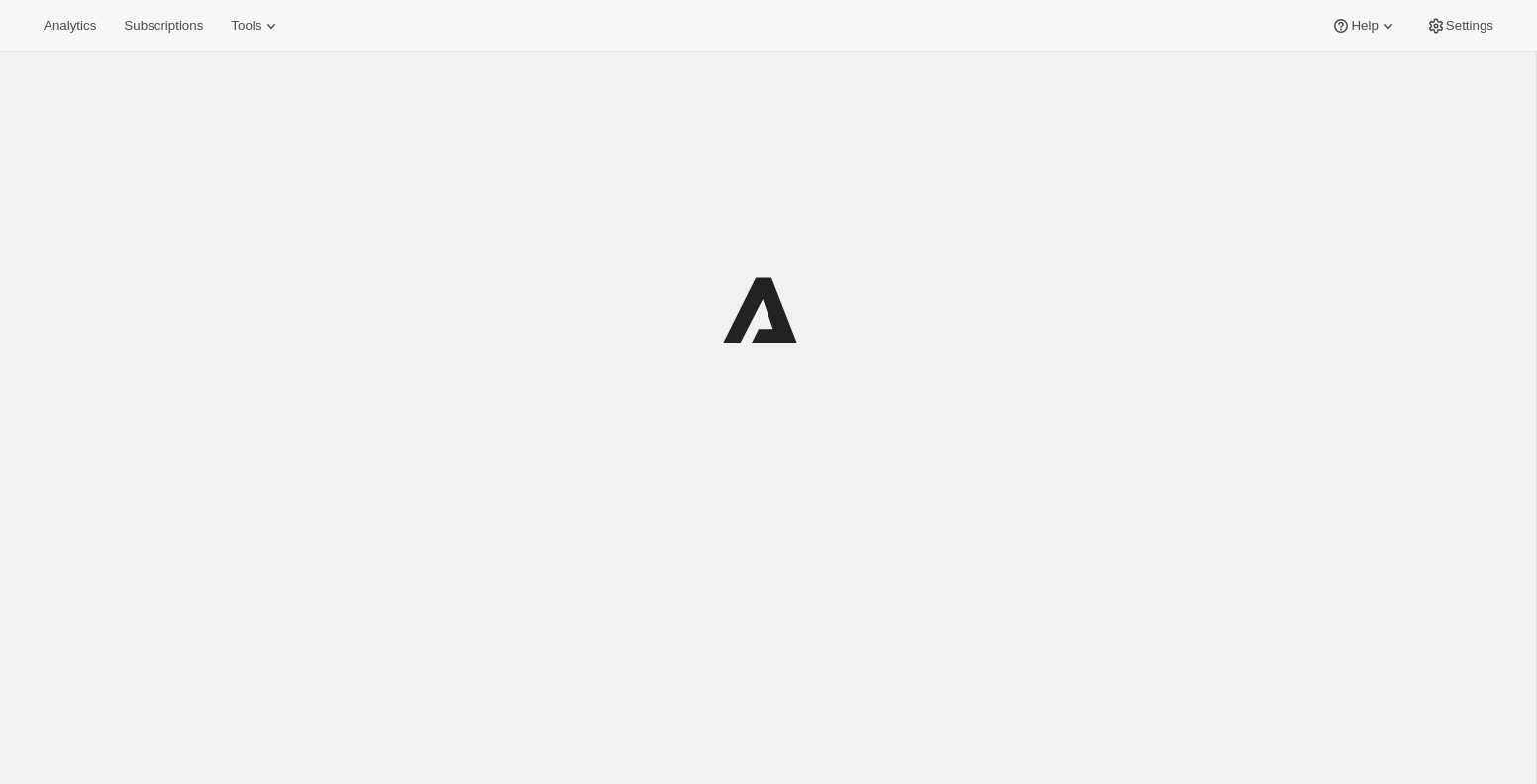 scroll, scrollTop: 0, scrollLeft: 0, axis: both 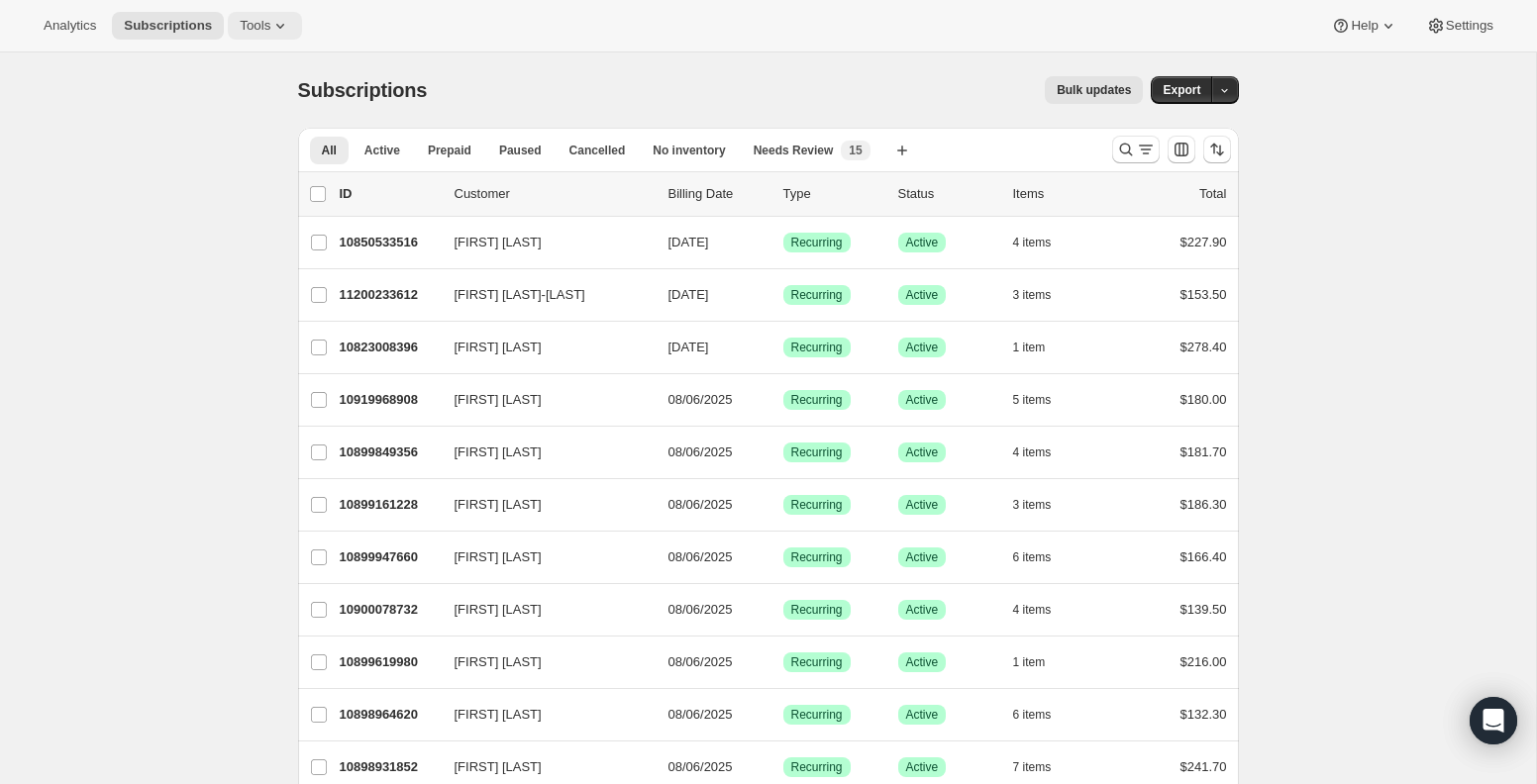 click 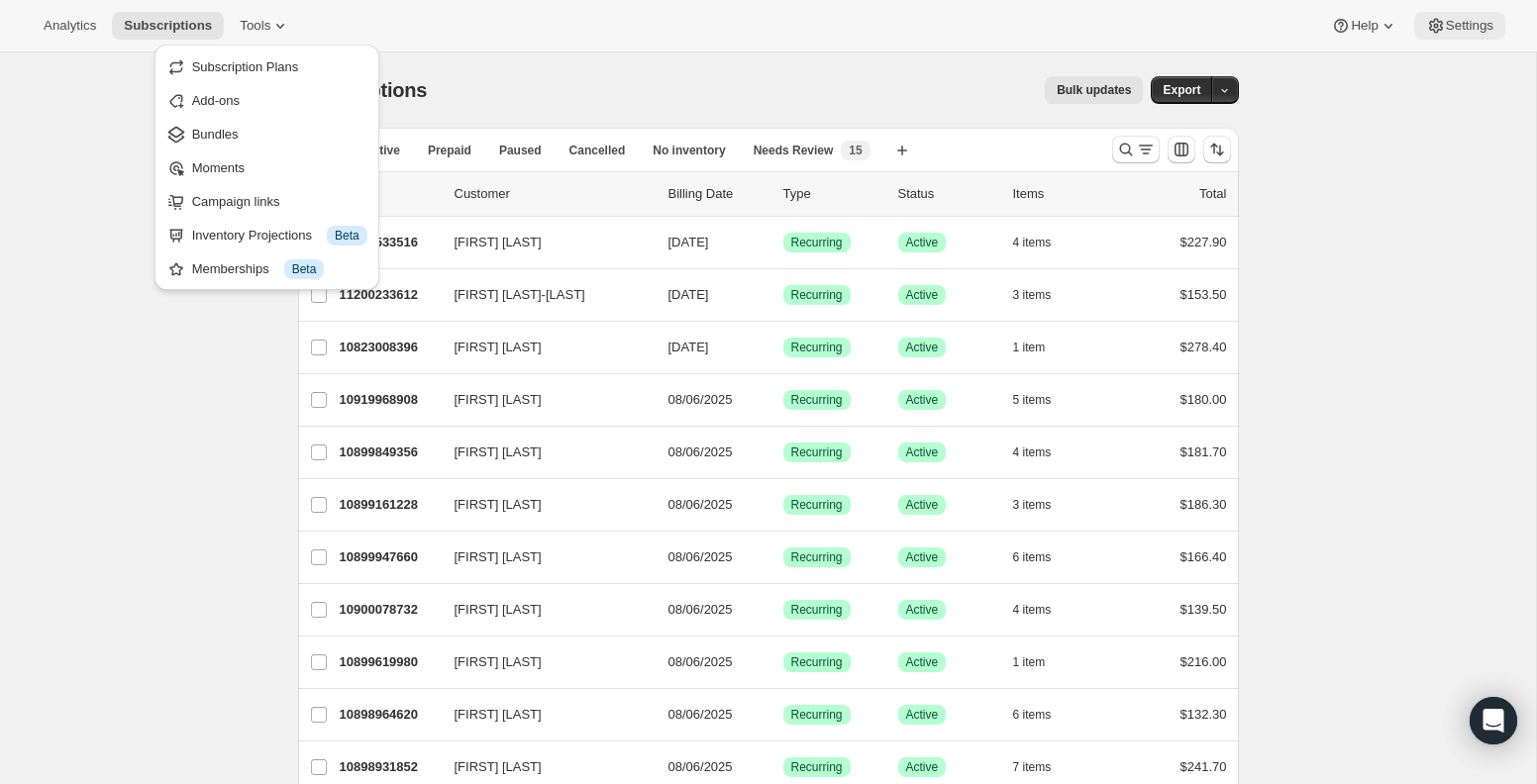 click on "Settings" at bounding box center [1470, 26] 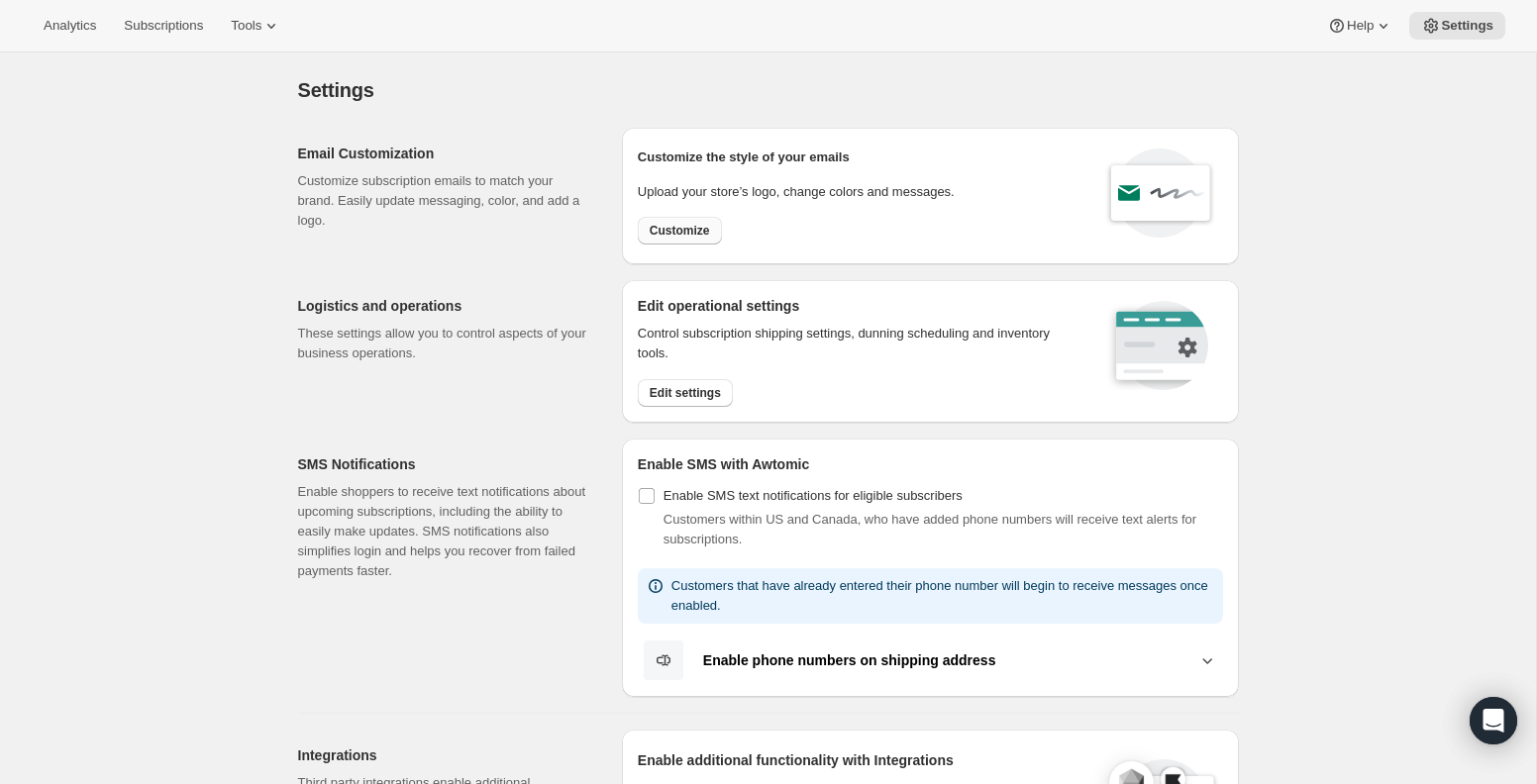 click on "Customize" at bounding box center [679, 231] 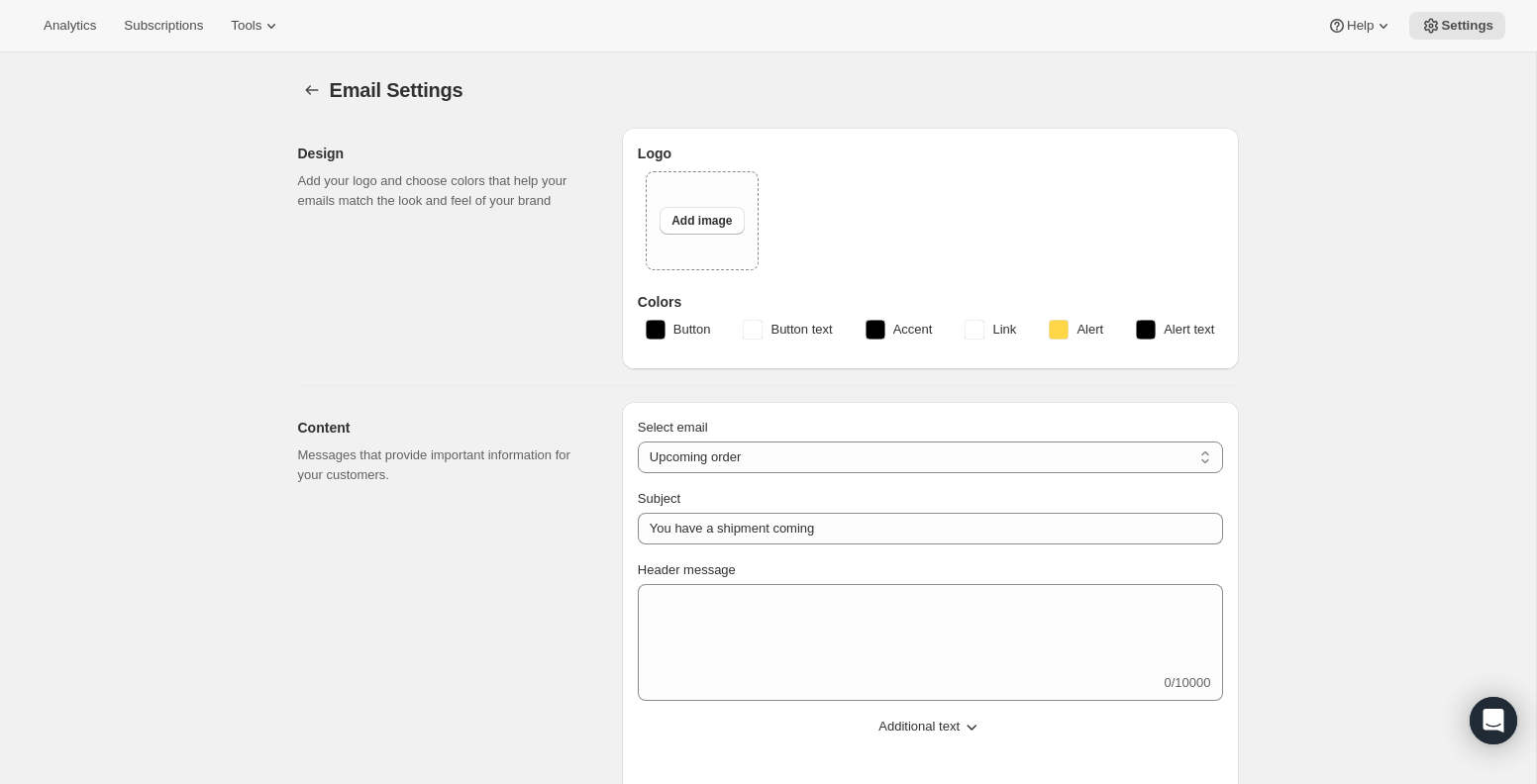 type on "Get ready for your upcoming Wine Club shipment! 📦" 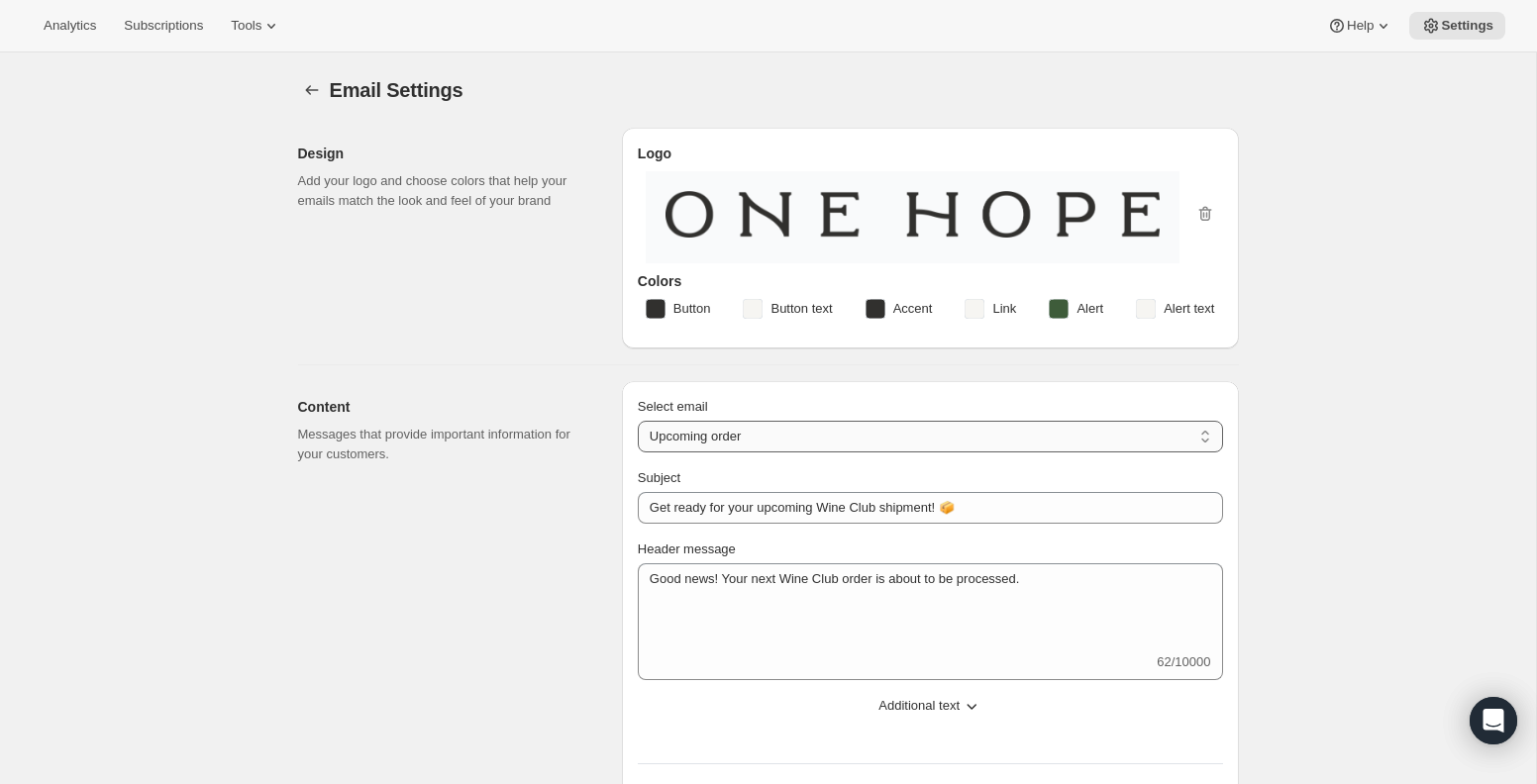 click on "New subscription Upcoming order Failed payment Delayed subscription (inventory sold-out) Subscription updated Subscription paused Subscription cancelled Subscription reactivated Gift message" at bounding box center [930, 437] 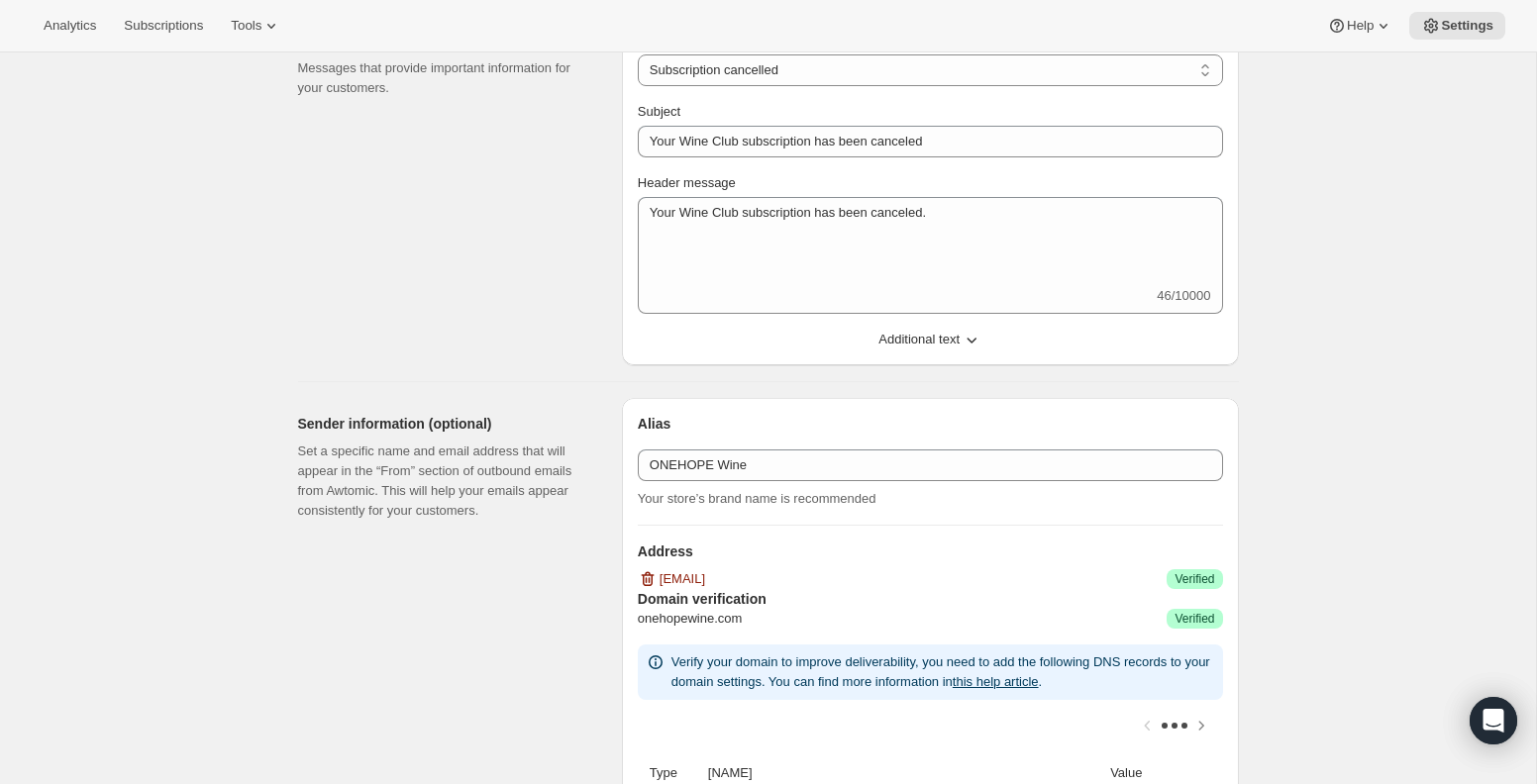 scroll, scrollTop: 250, scrollLeft: 0, axis: vertical 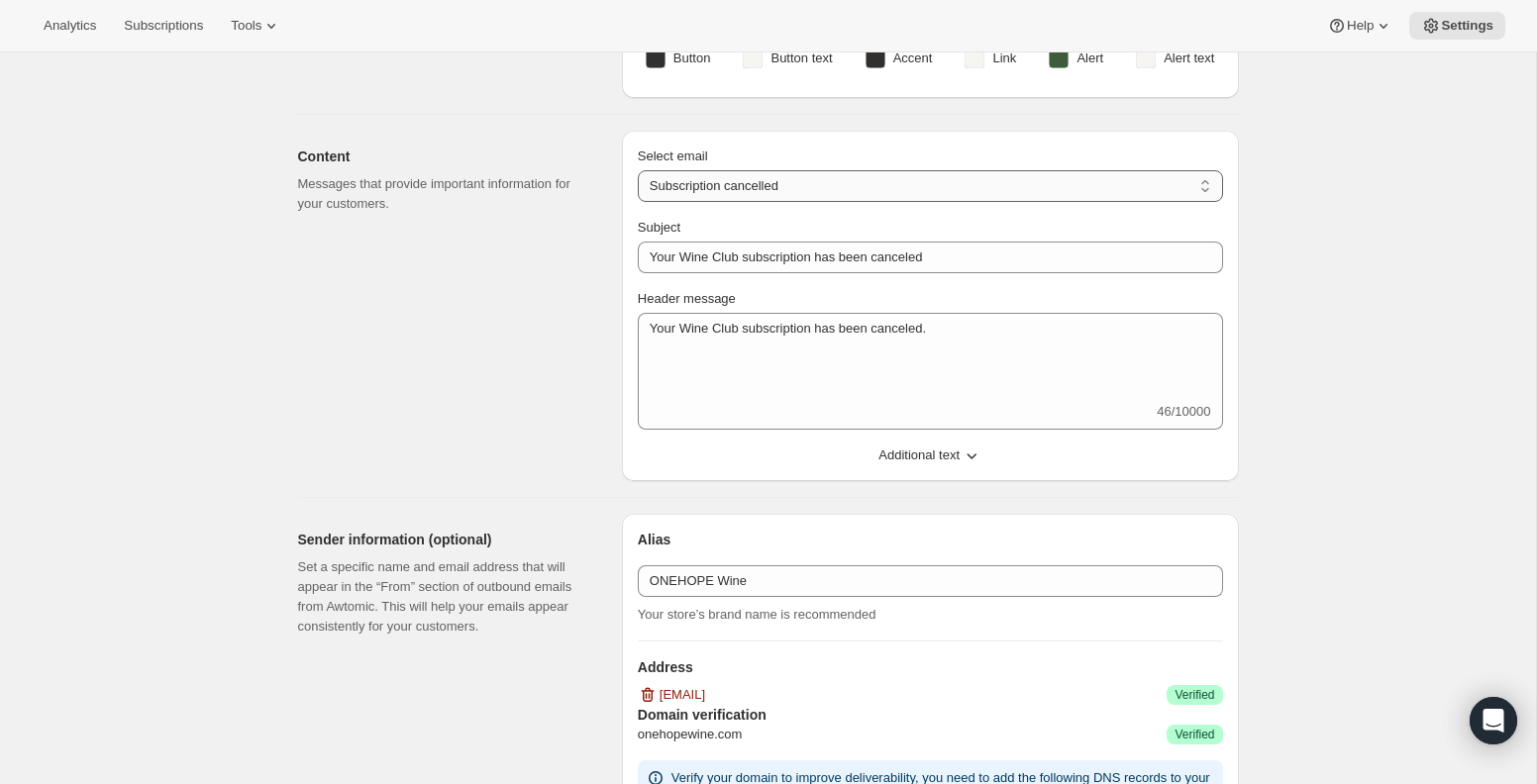 click on "New subscription Upcoming order Failed payment Delayed subscription (inventory sold-out) Subscription updated Subscription paused Subscription cancelled Subscription reactivated Gift message" at bounding box center [930, 186] 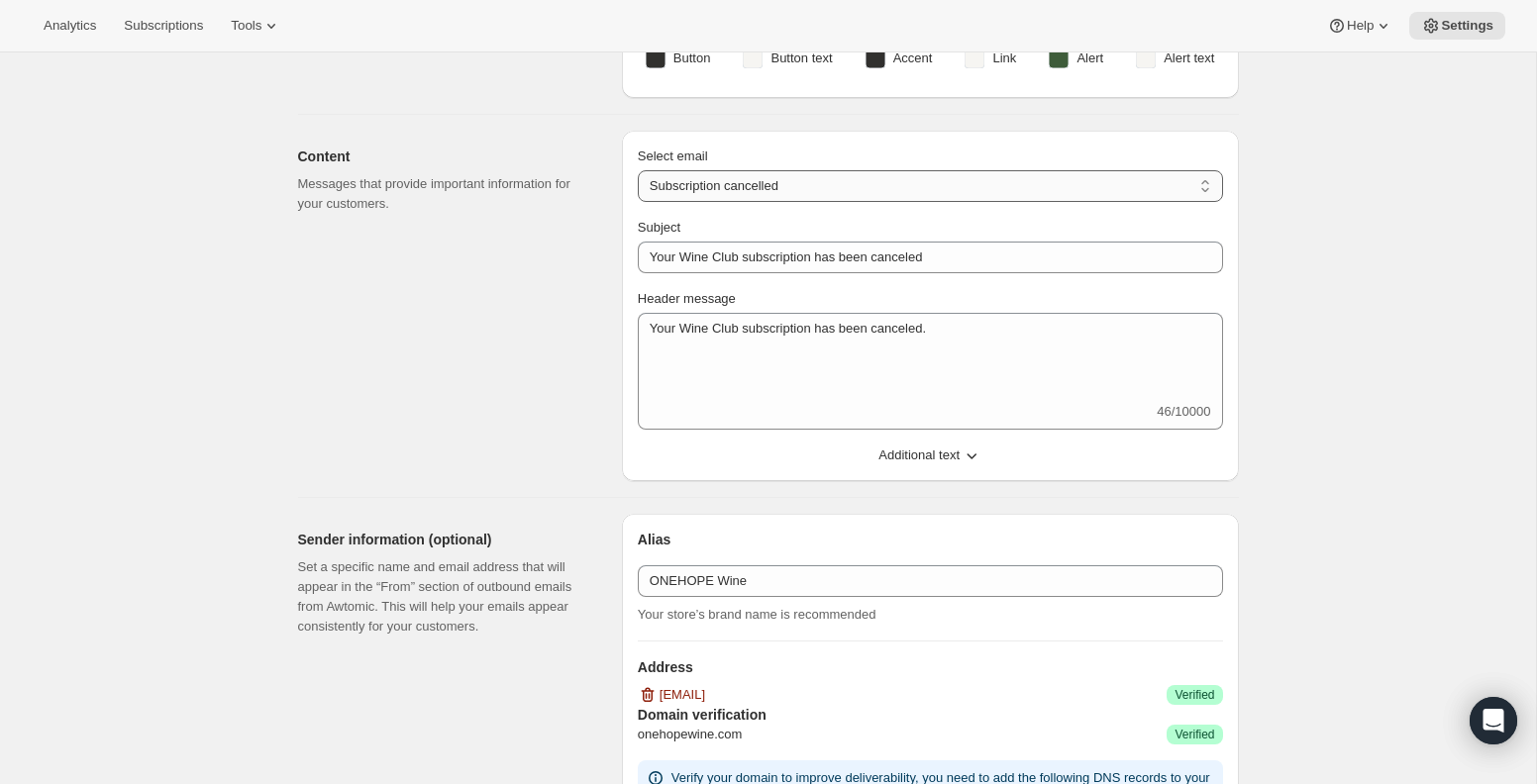 select on "subscriptionUpdatedMessage" 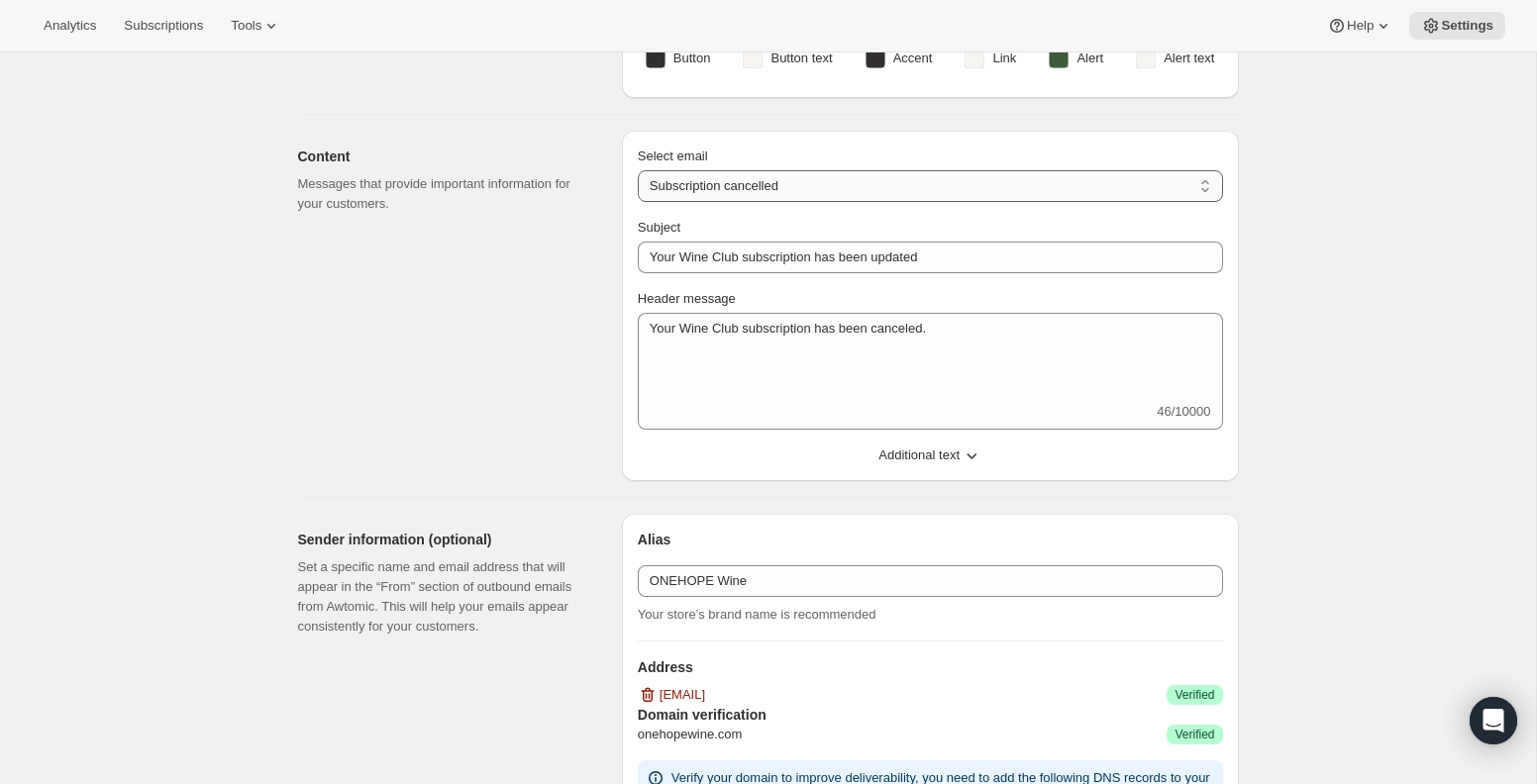 type on "You're all set! Please review the changes below." 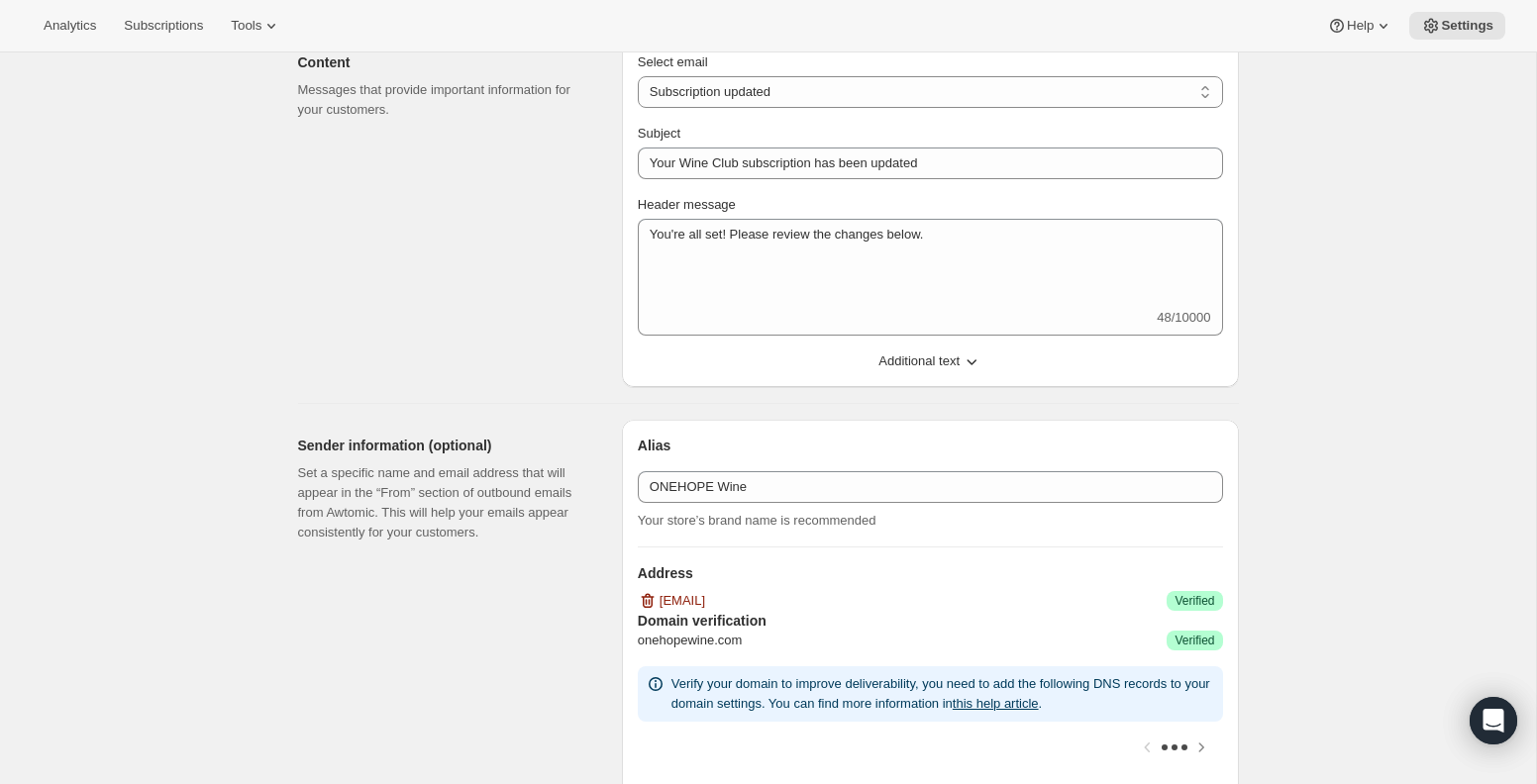 scroll, scrollTop: 296, scrollLeft: 0, axis: vertical 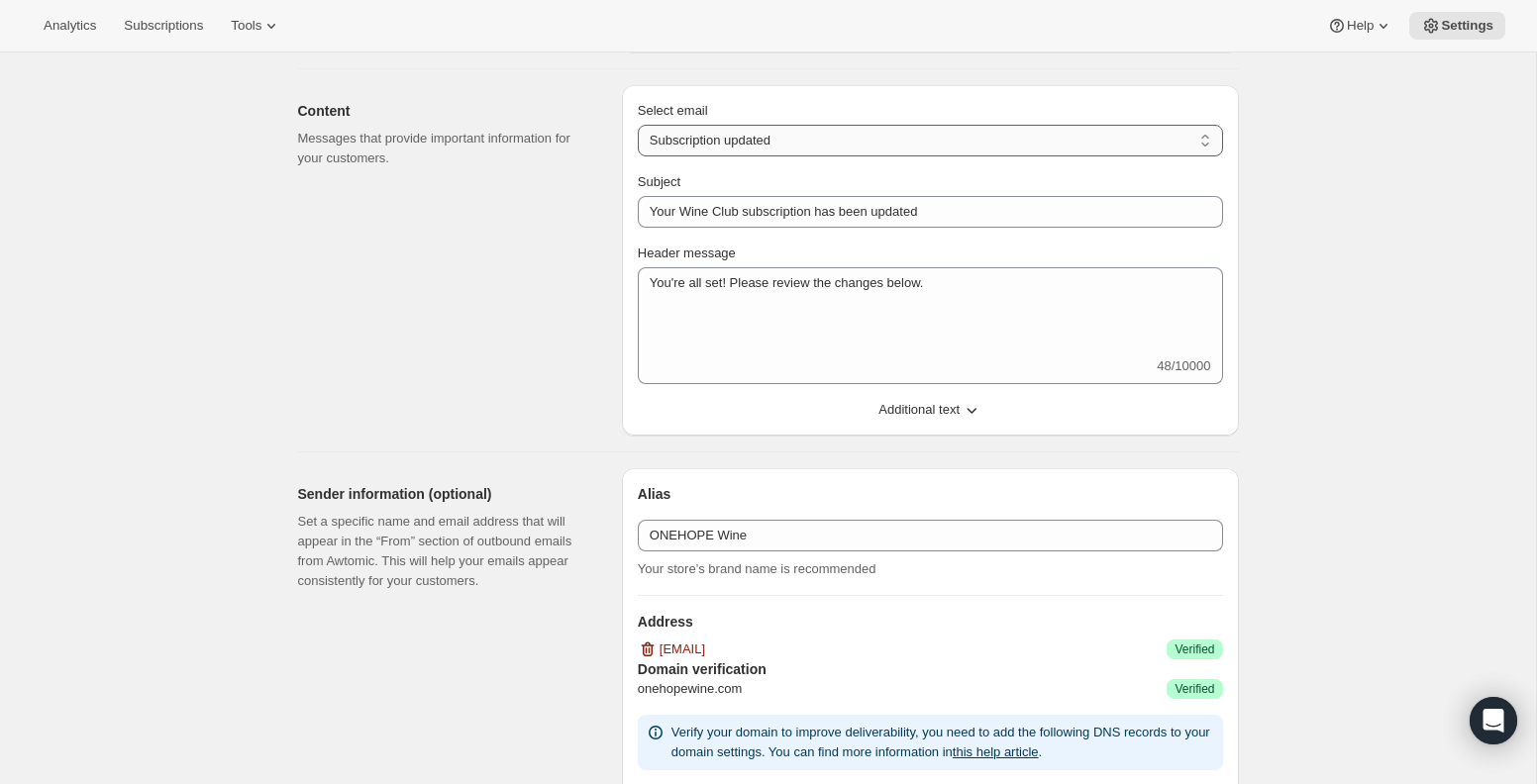 click on "New subscription Upcoming order Failed payment Delayed subscription (inventory sold-out) Subscription updated Subscription paused Subscription cancelled Subscription reactivated Gift message" at bounding box center (930, 141) 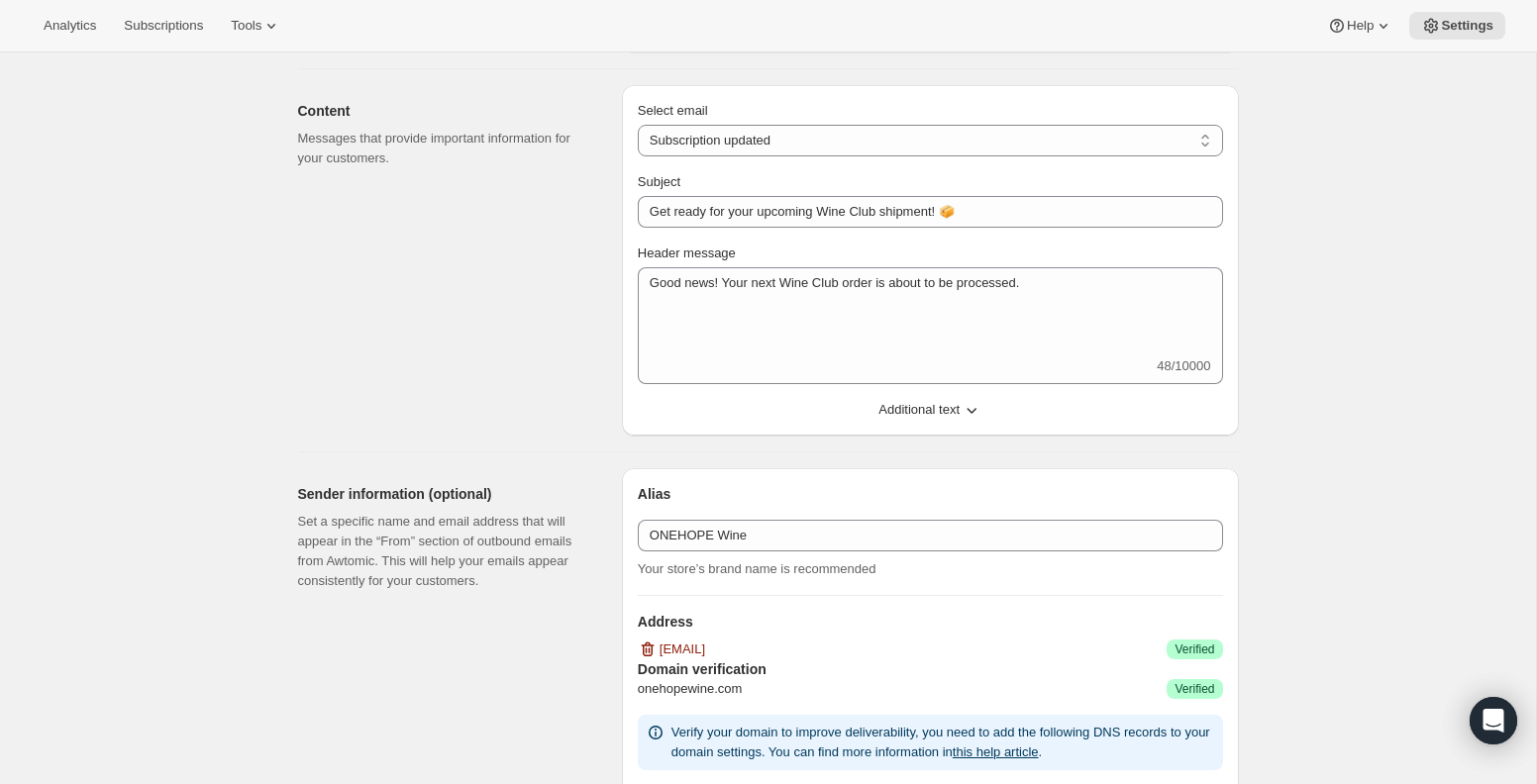 select on "7" 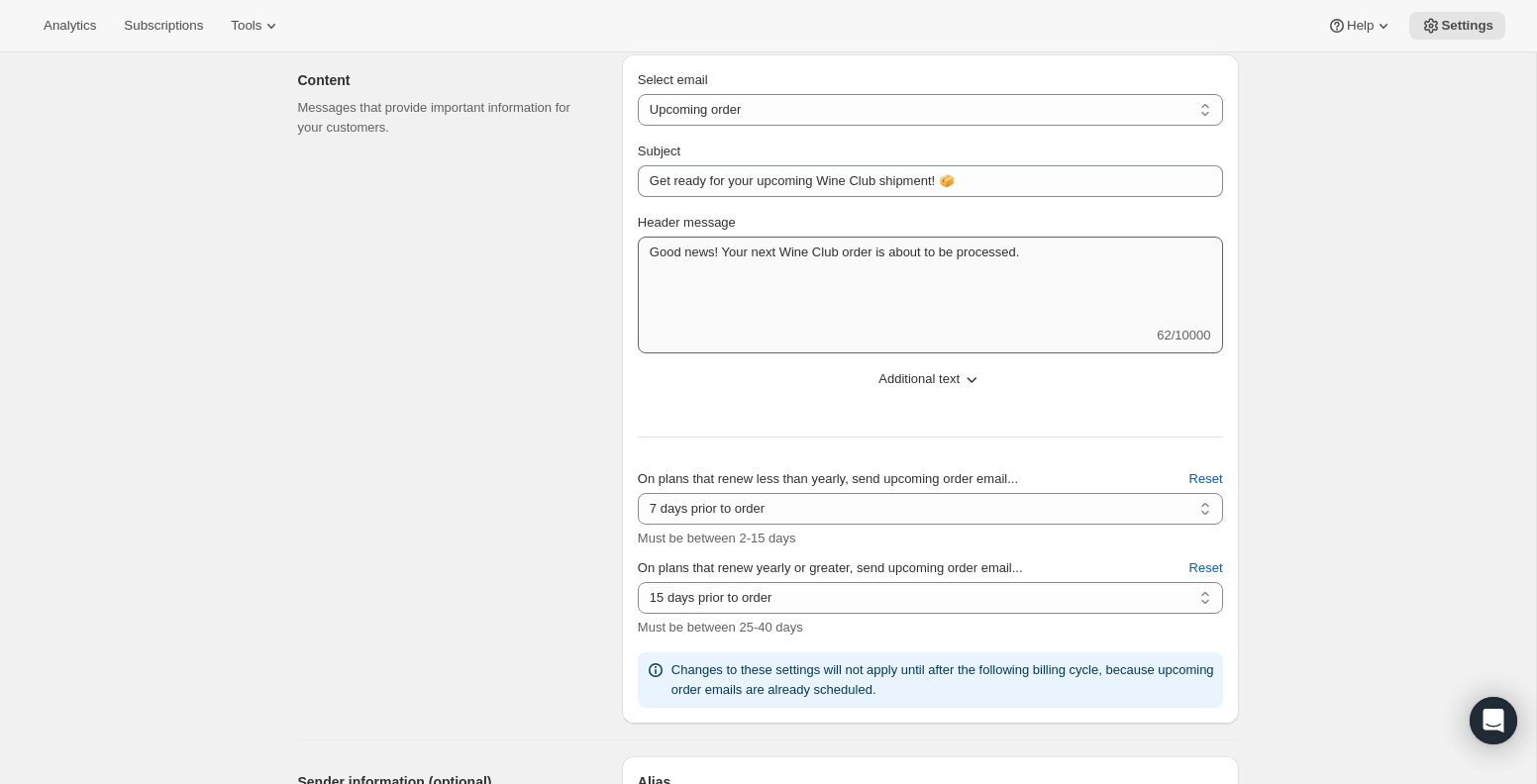 scroll, scrollTop: 288, scrollLeft: 0, axis: vertical 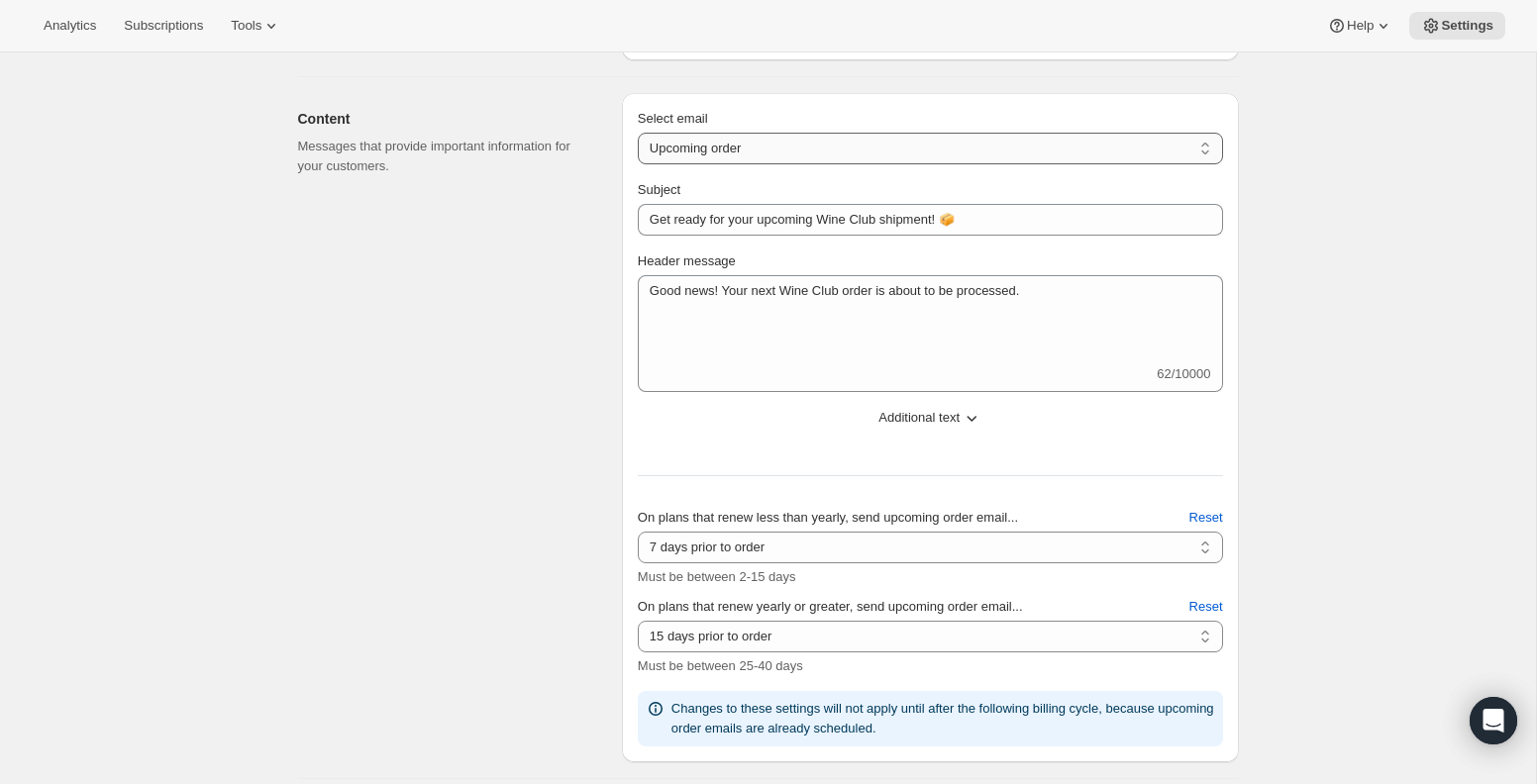 click on "New subscription Upcoming order Failed payment Delayed subscription (inventory sold-out) Subscription updated Subscription paused Subscription cancelled Subscription reactivated Gift message" at bounding box center [930, 148] 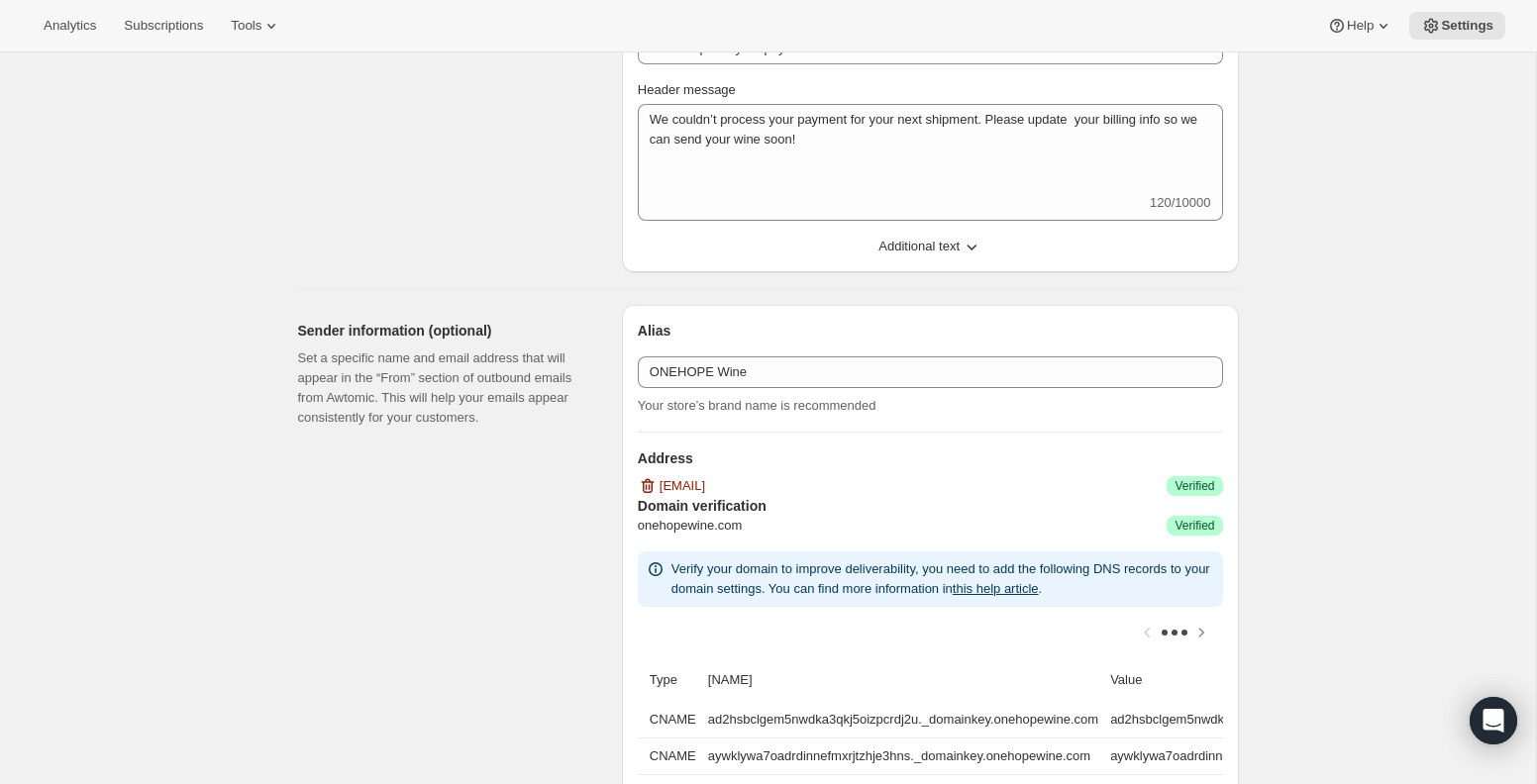 scroll, scrollTop: 423, scrollLeft: 0, axis: vertical 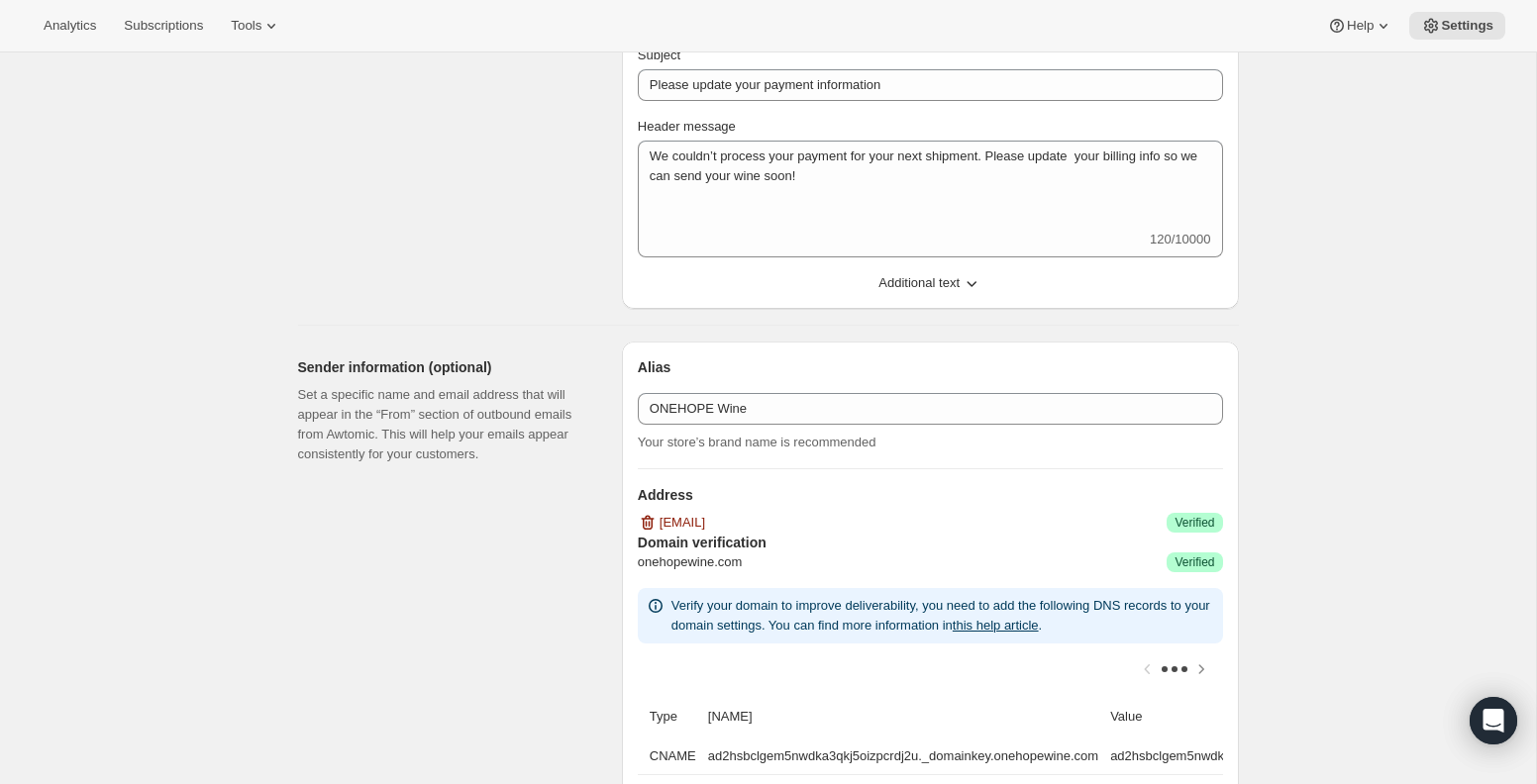 click on "Additional text" at bounding box center (919, 283) 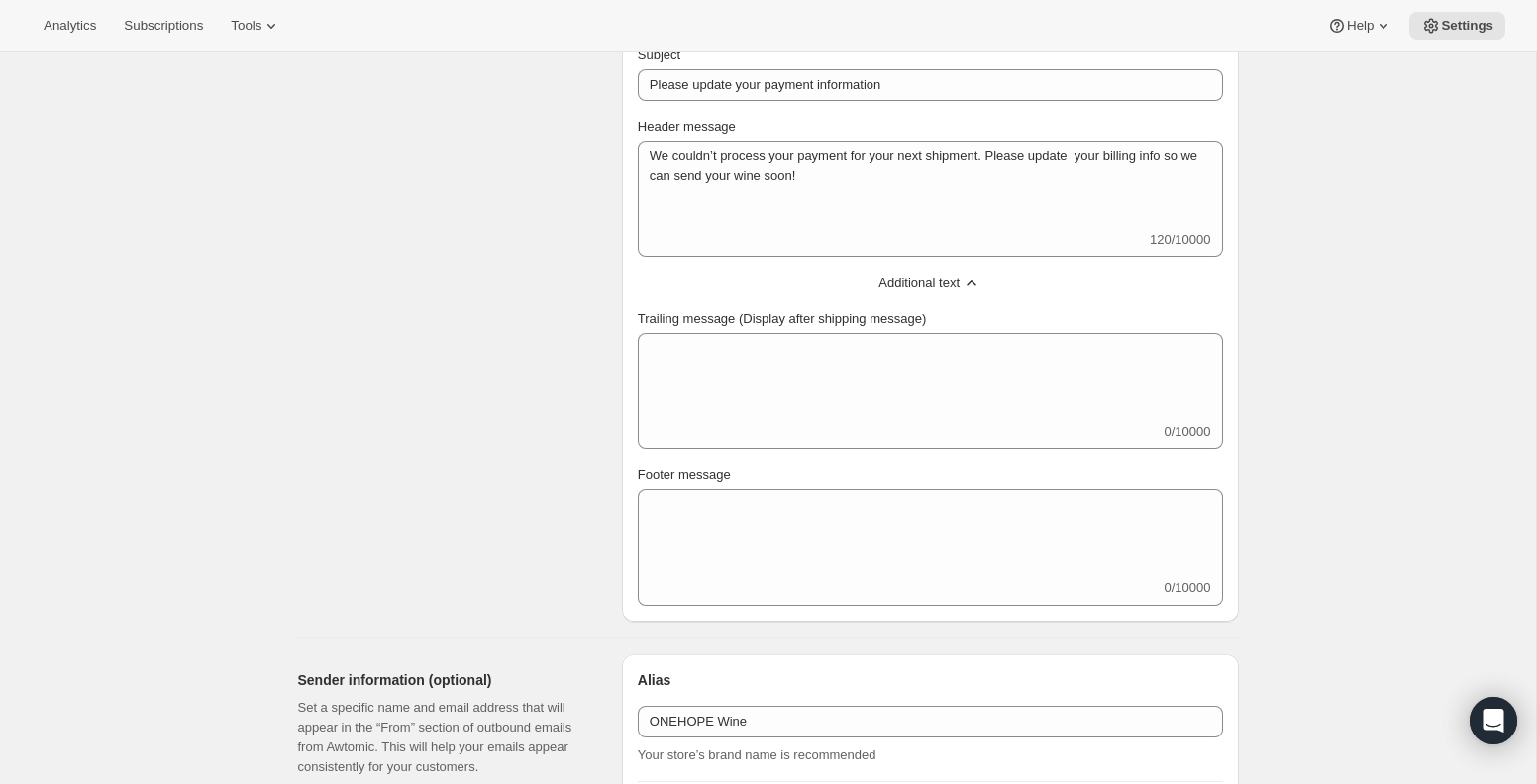 click on "Additional text" at bounding box center [919, 283] 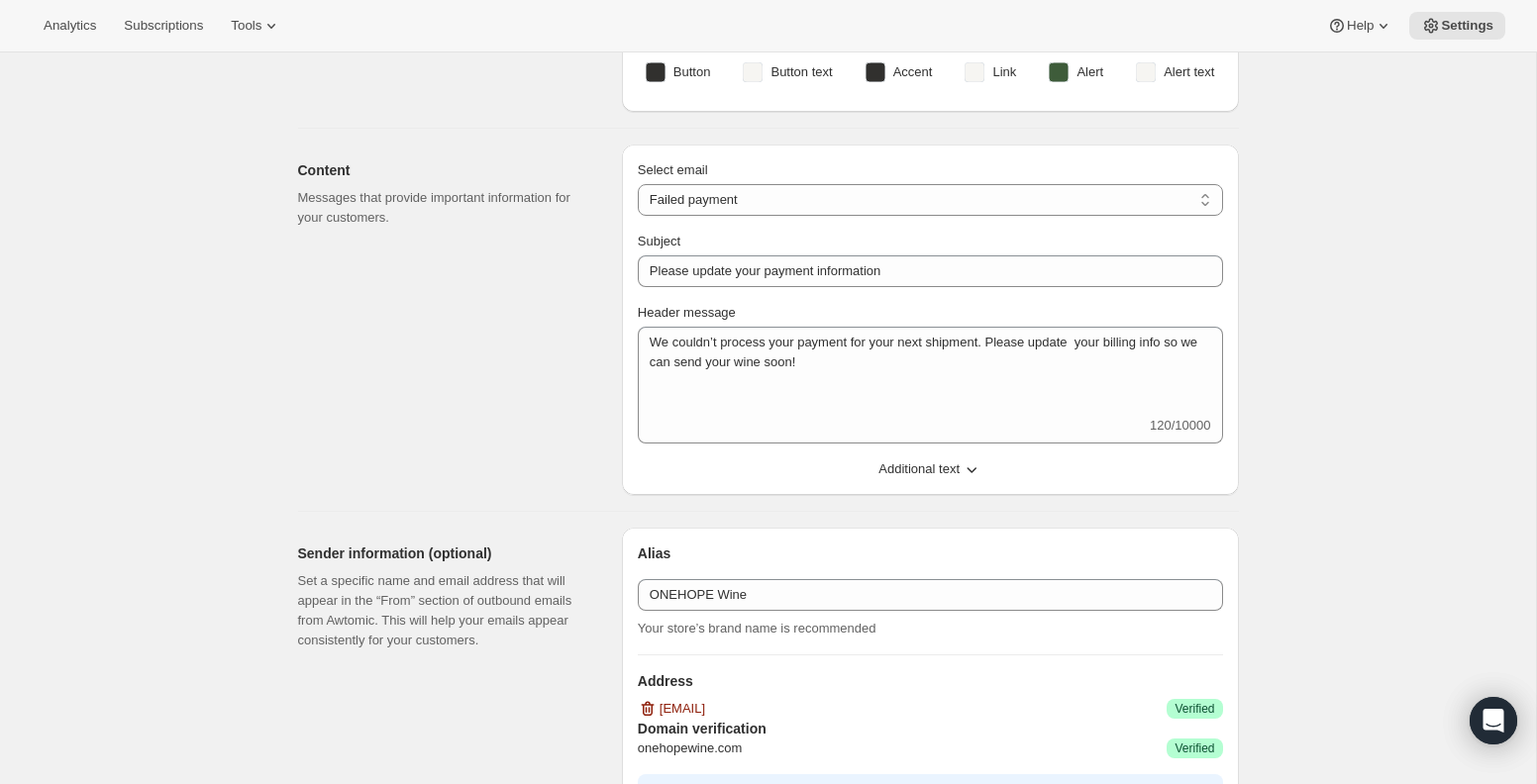 scroll, scrollTop: 221, scrollLeft: 0, axis: vertical 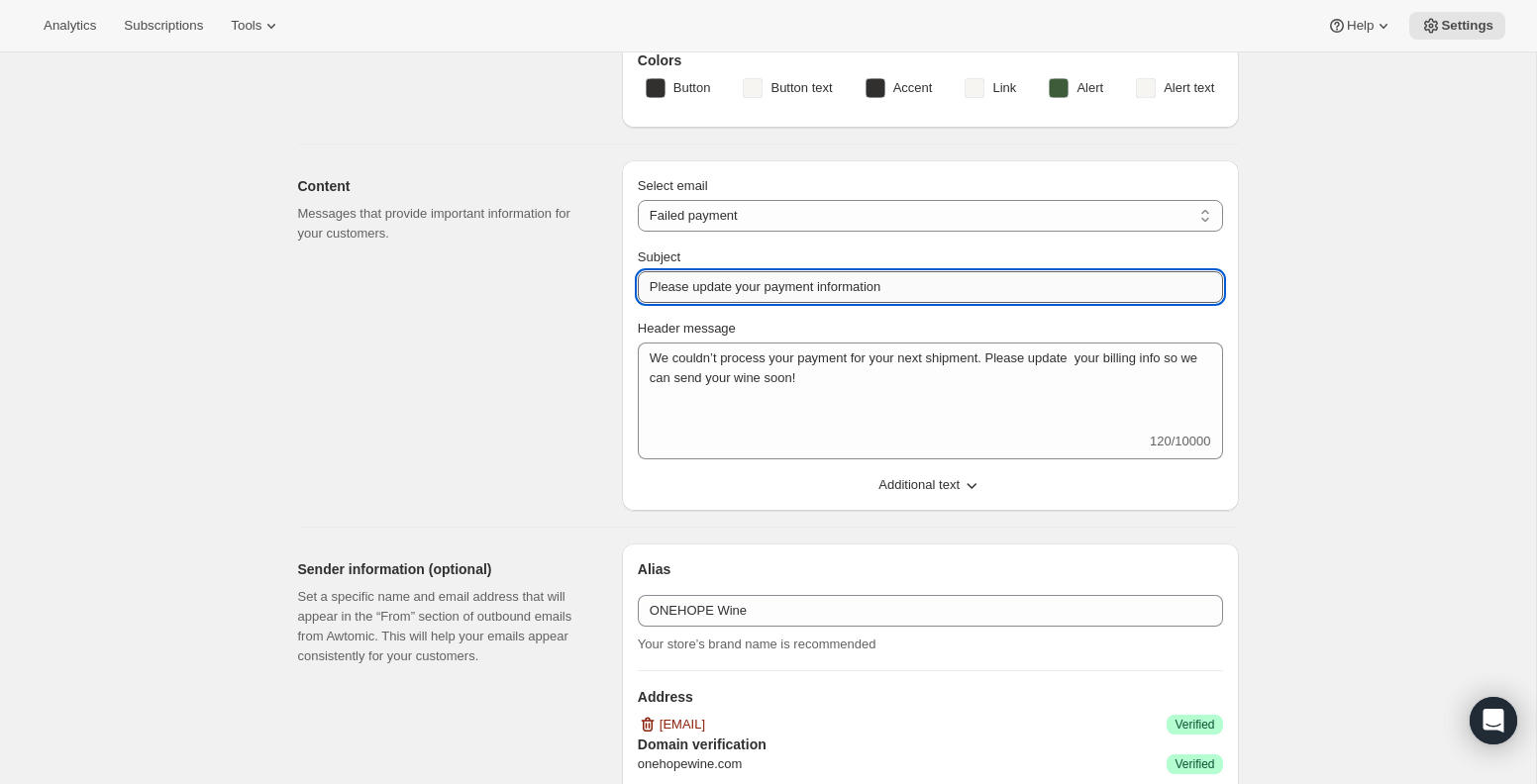 click on "Please update your payment information" at bounding box center [930, 287] 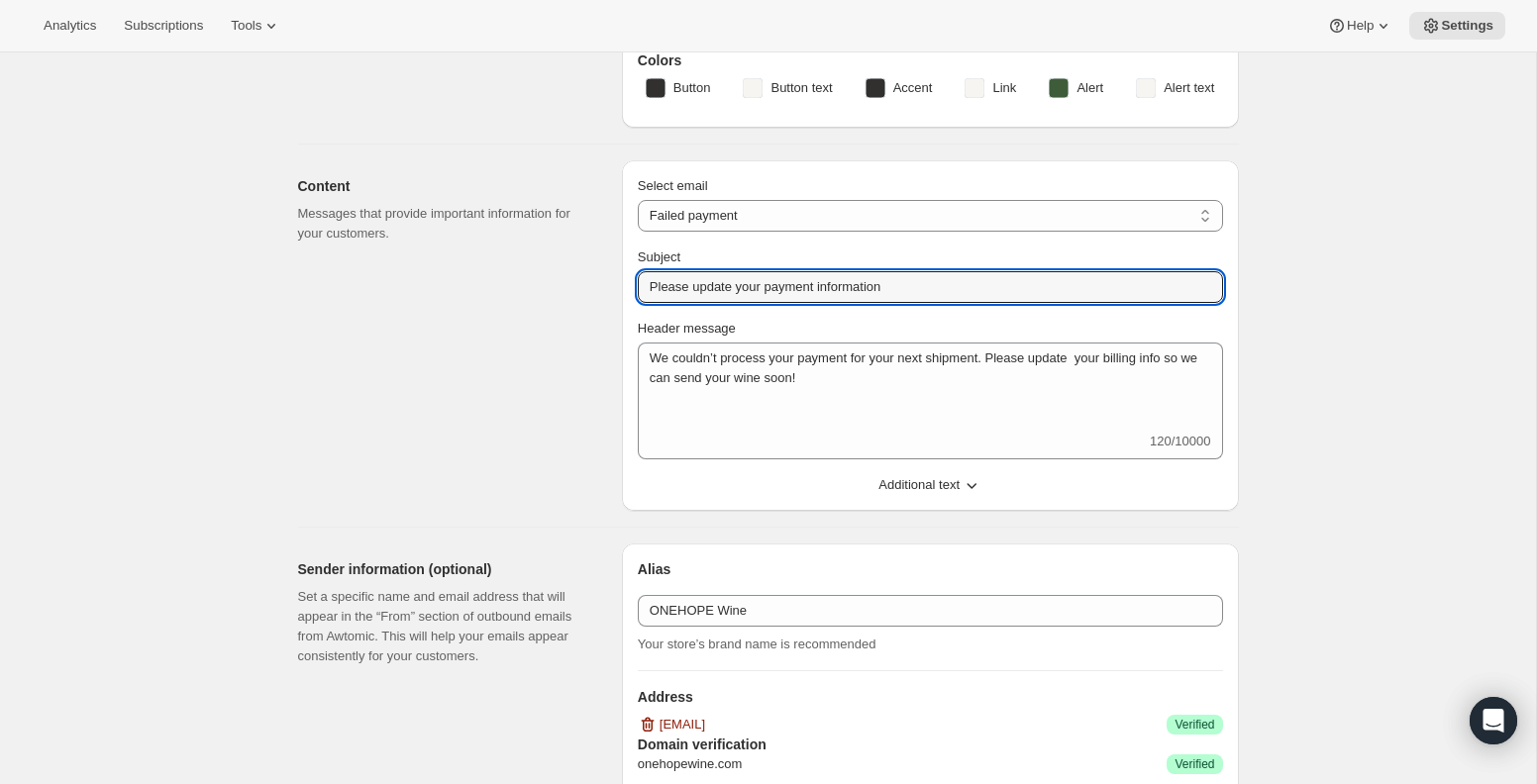 click on "Content Messages that provide important information for your customers." at bounding box center [452, 336] 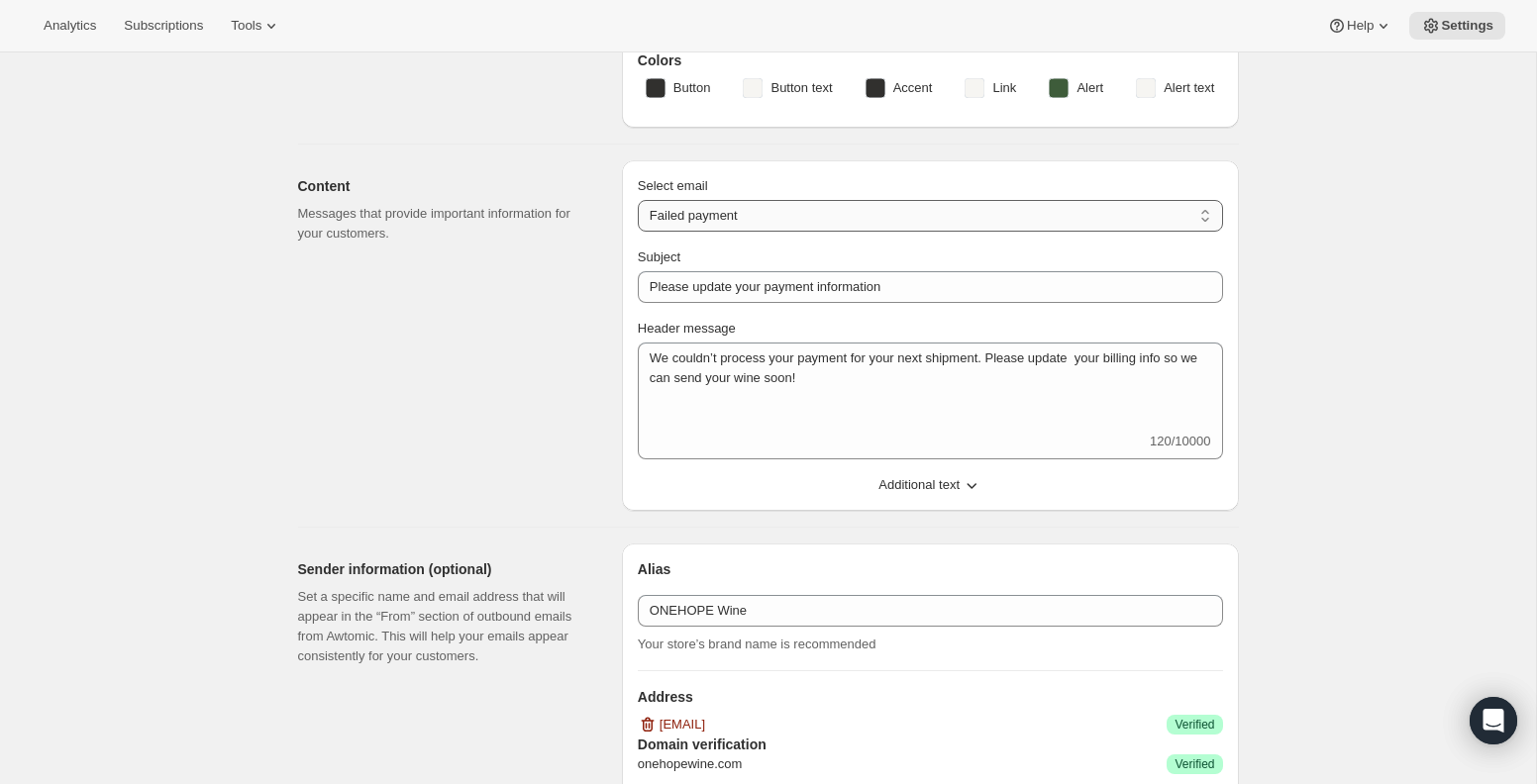 click on "New subscription Upcoming order Failed payment Delayed subscription (inventory sold-out) Subscription updated Subscription paused Subscription cancelled Subscription reactivated Gift message" at bounding box center [930, 216] 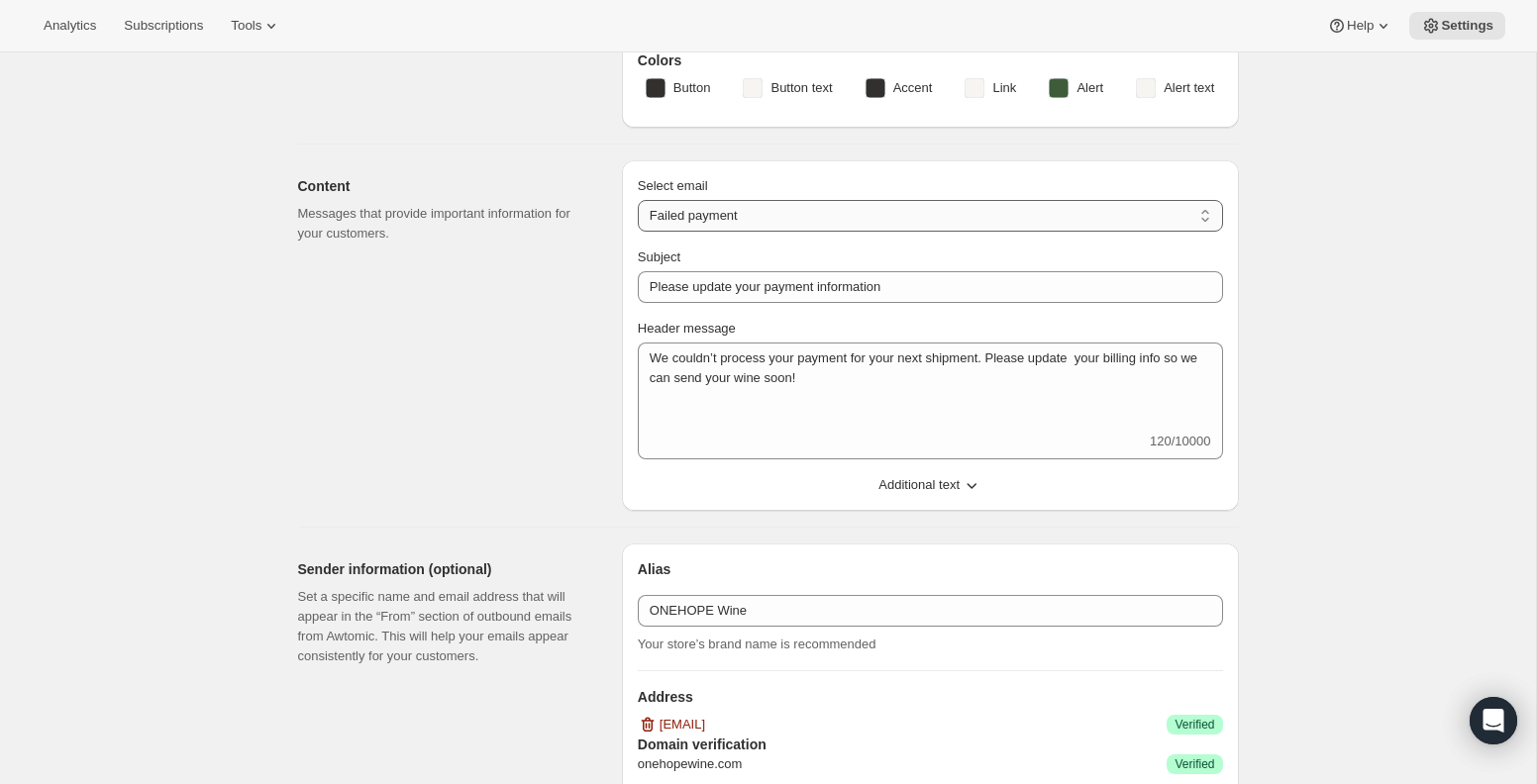 select on "subscriptionUpdatedMessage" 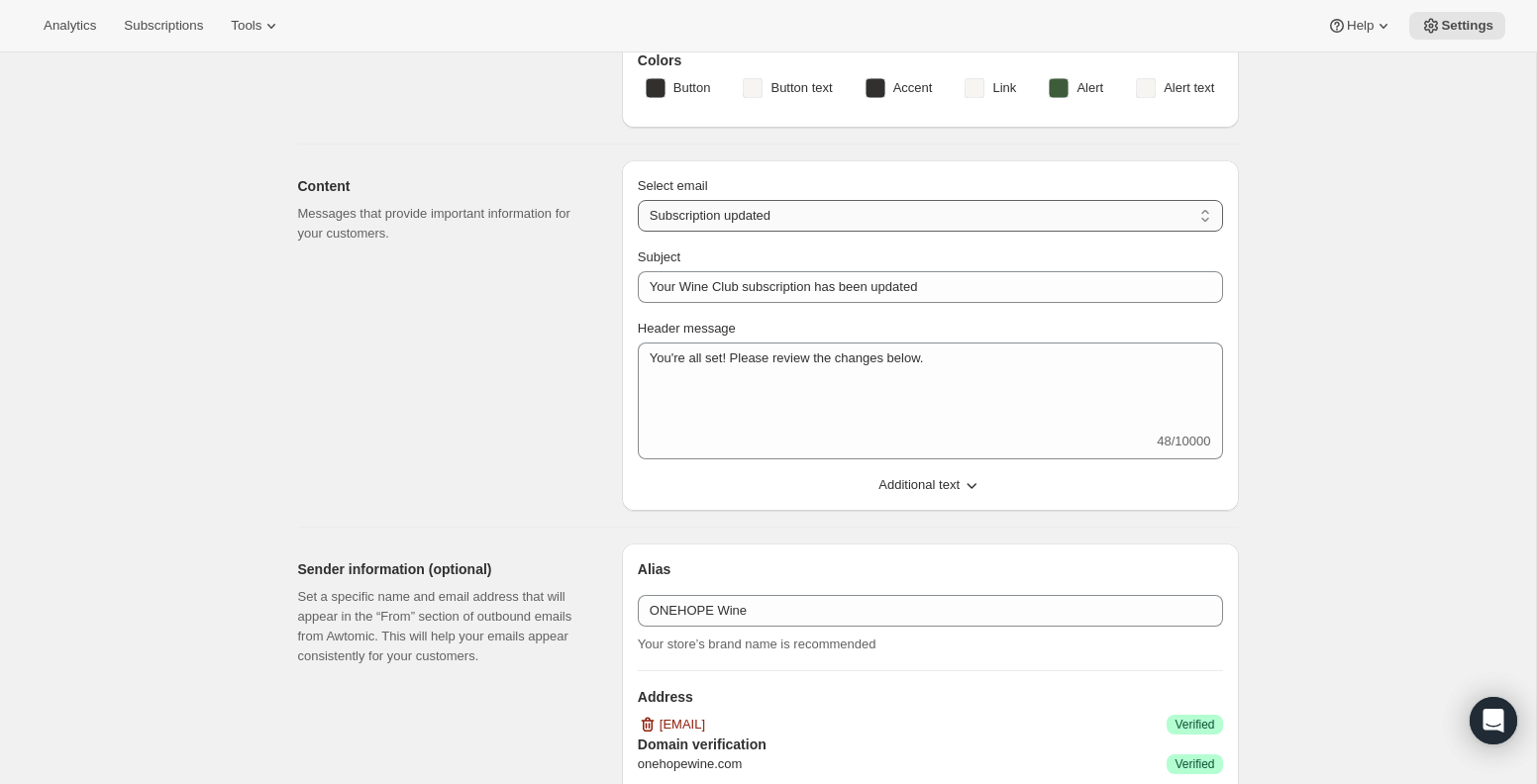 click on "New subscription Upcoming order Failed payment Delayed subscription (inventory sold-out) Subscription updated Subscription paused Subscription cancelled Subscription reactivated Gift message" at bounding box center (930, 216) 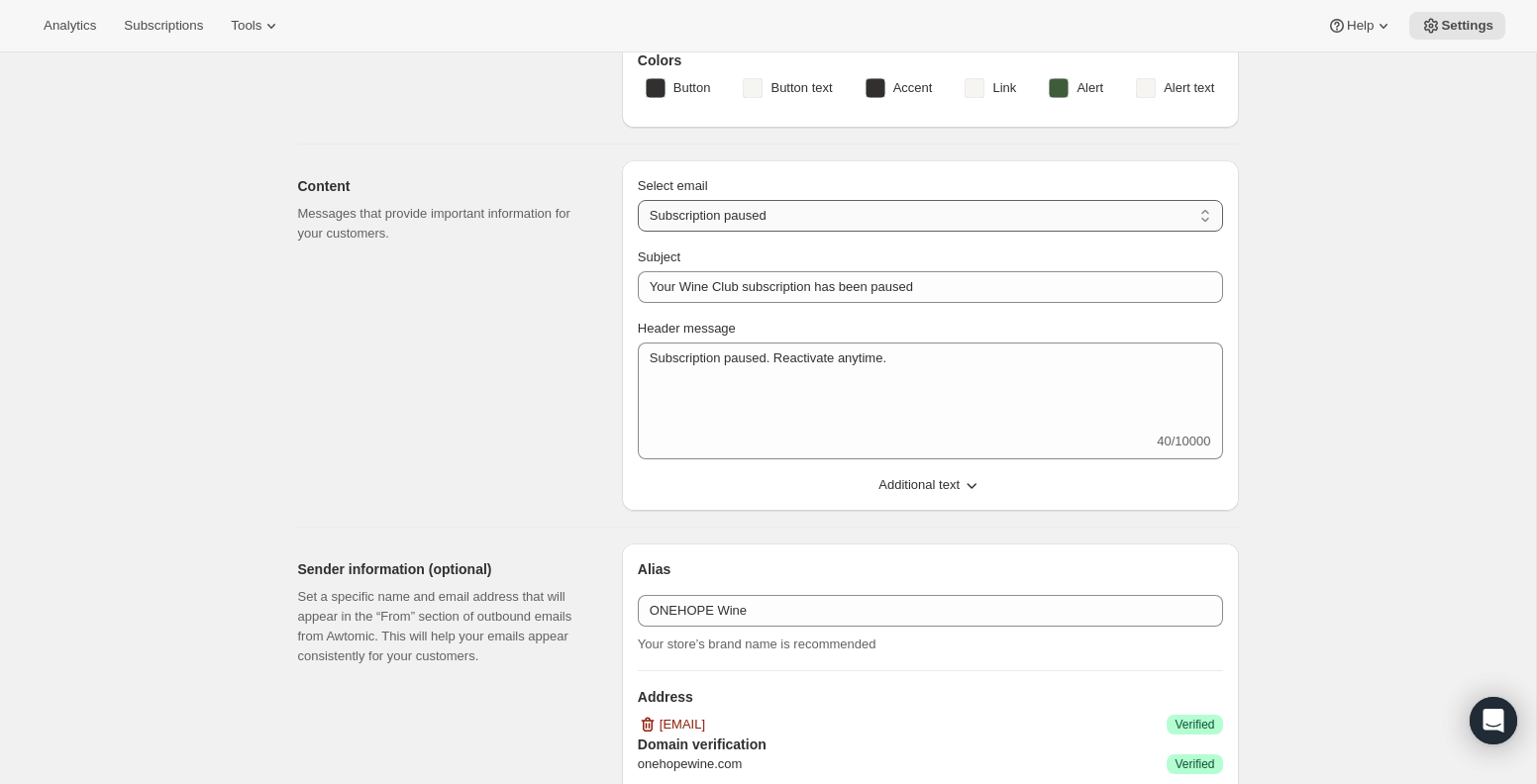 click on "New subscription Upcoming order Failed payment Delayed subscription (inventory sold-out) Subscription updated Subscription paused Subscription cancelled Subscription reactivated Gift message" at bounding box center [930, 216] 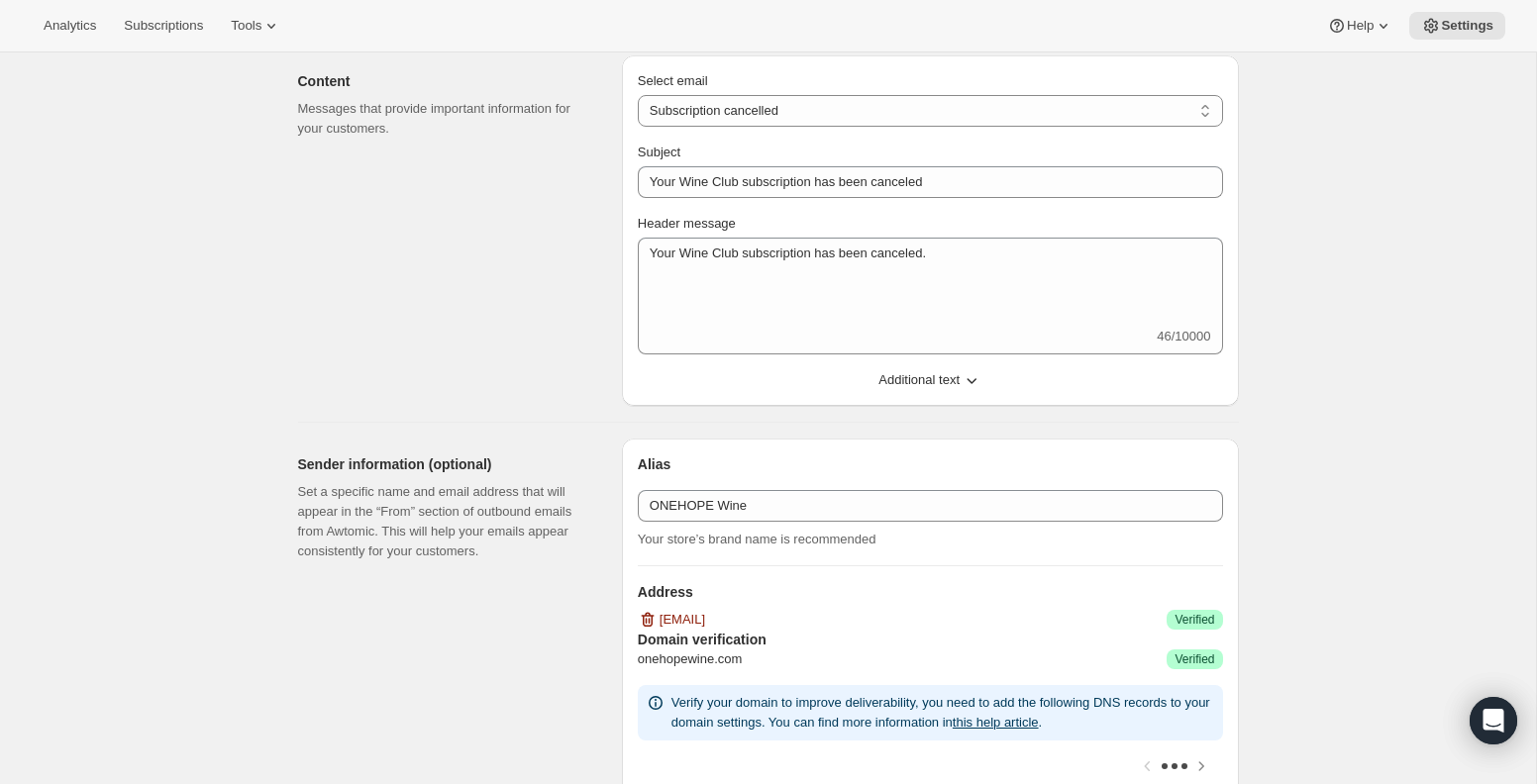 scroll, scrollTop: 309, scrollLeft: 0, axis: vertical 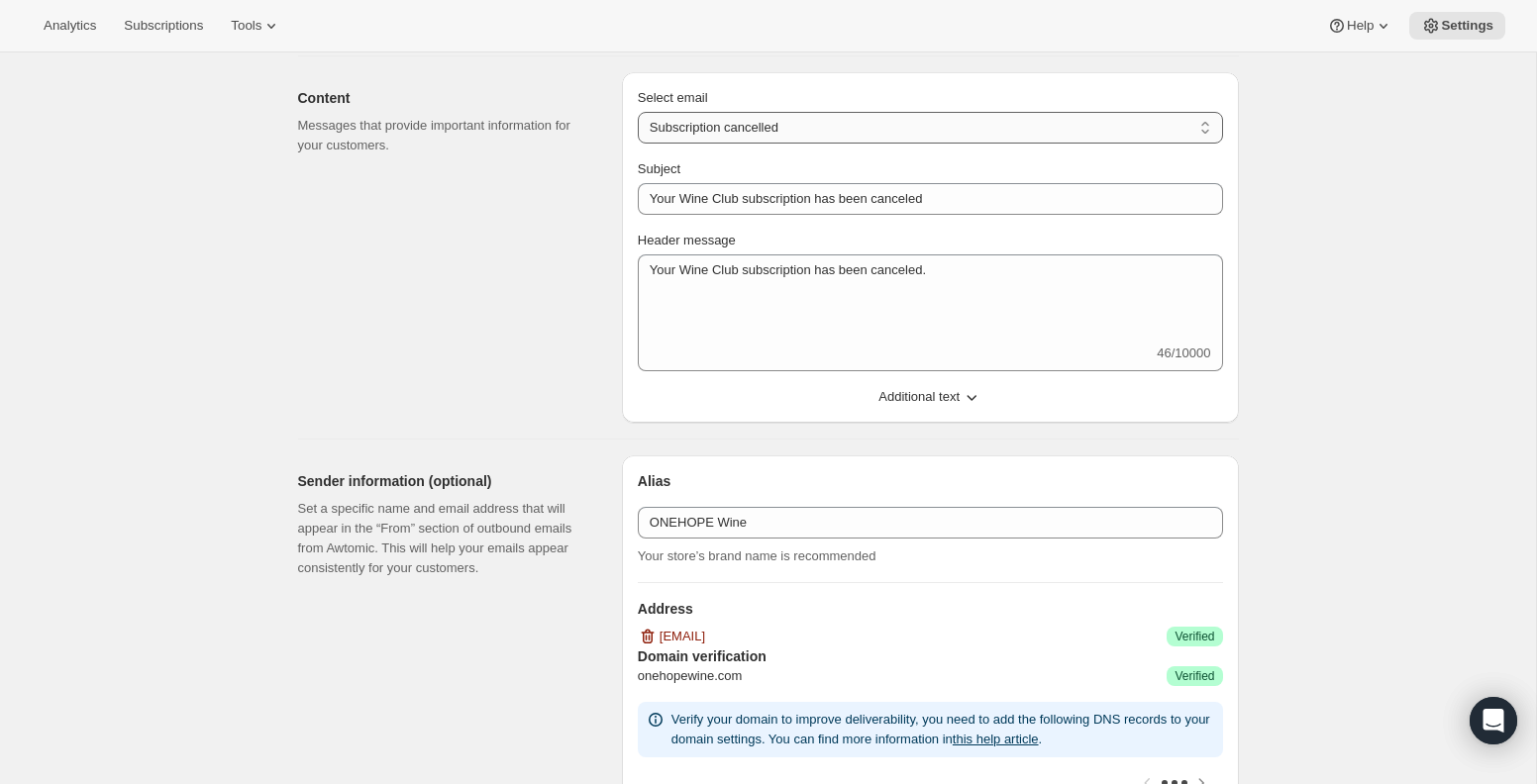 click on "New subscription Upcoming order Failed payment Delayed subscription (inventory sold-out) Subscription updated Subscription paused Subscription cancelled Subscription reactivated Gift message" at bounding box center [930, 128] 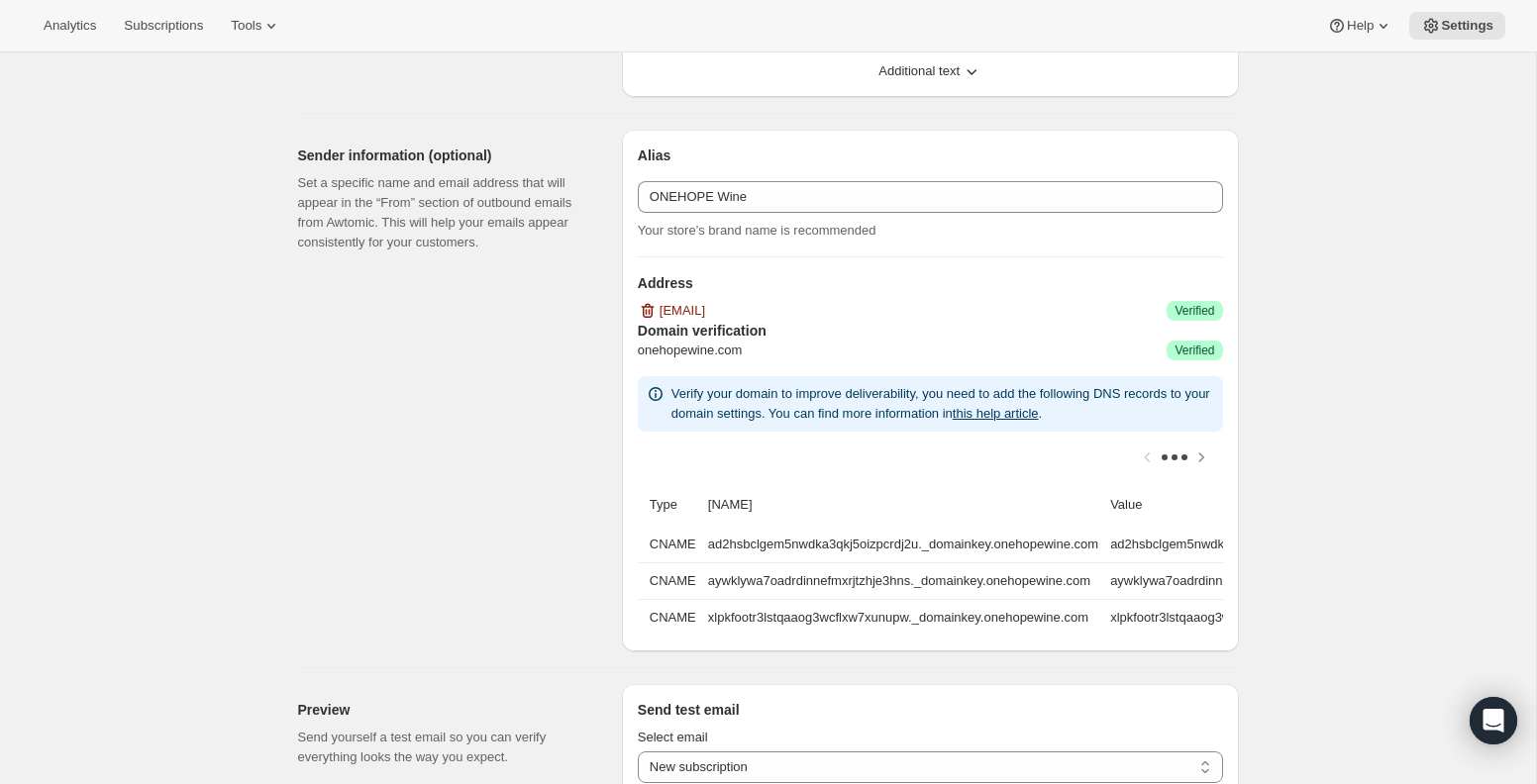 scroll, scrollTop: 516, scrollLeft: 0, axis: vertical 